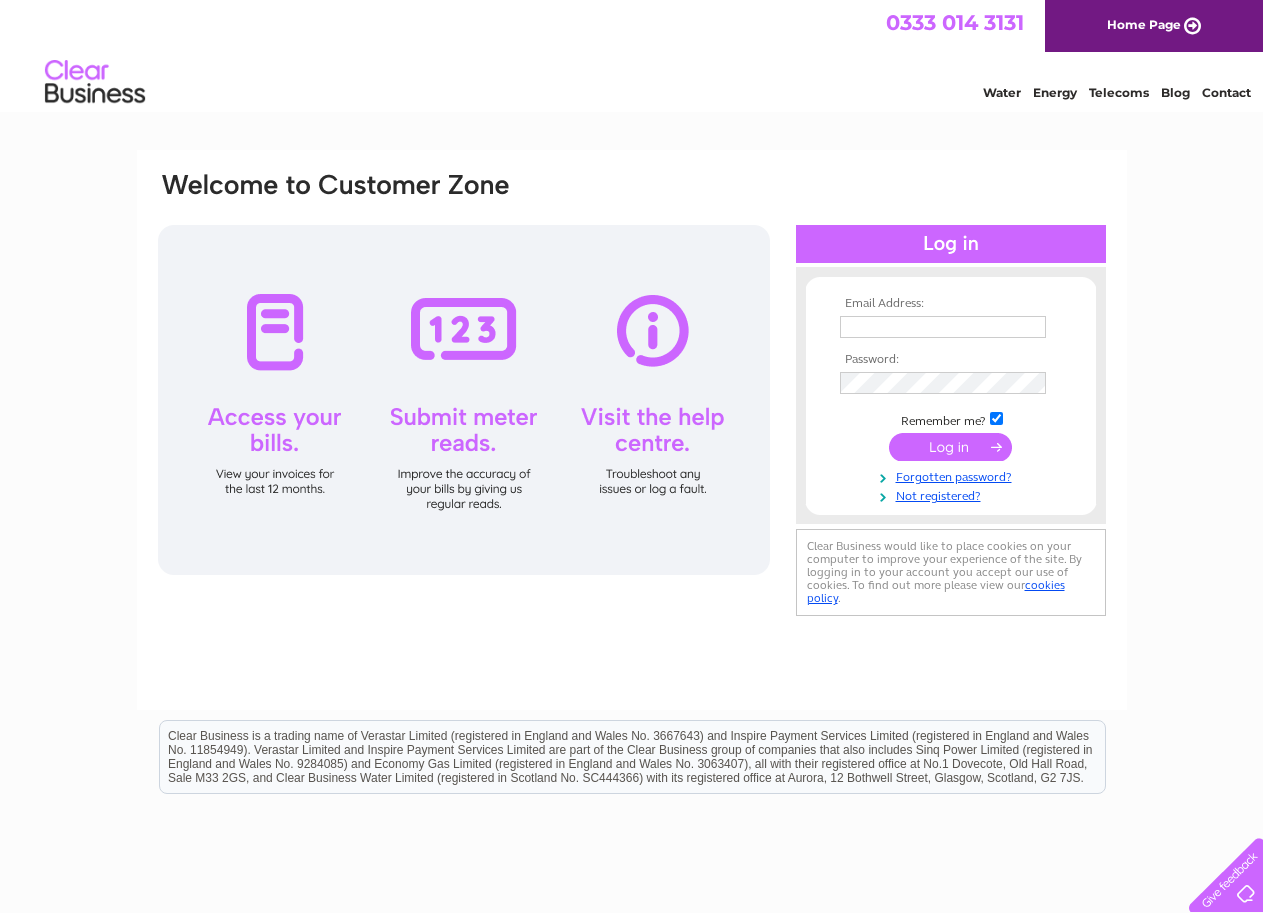 scroll, scrollTop: 0, scrollLeft: 0, axis: both 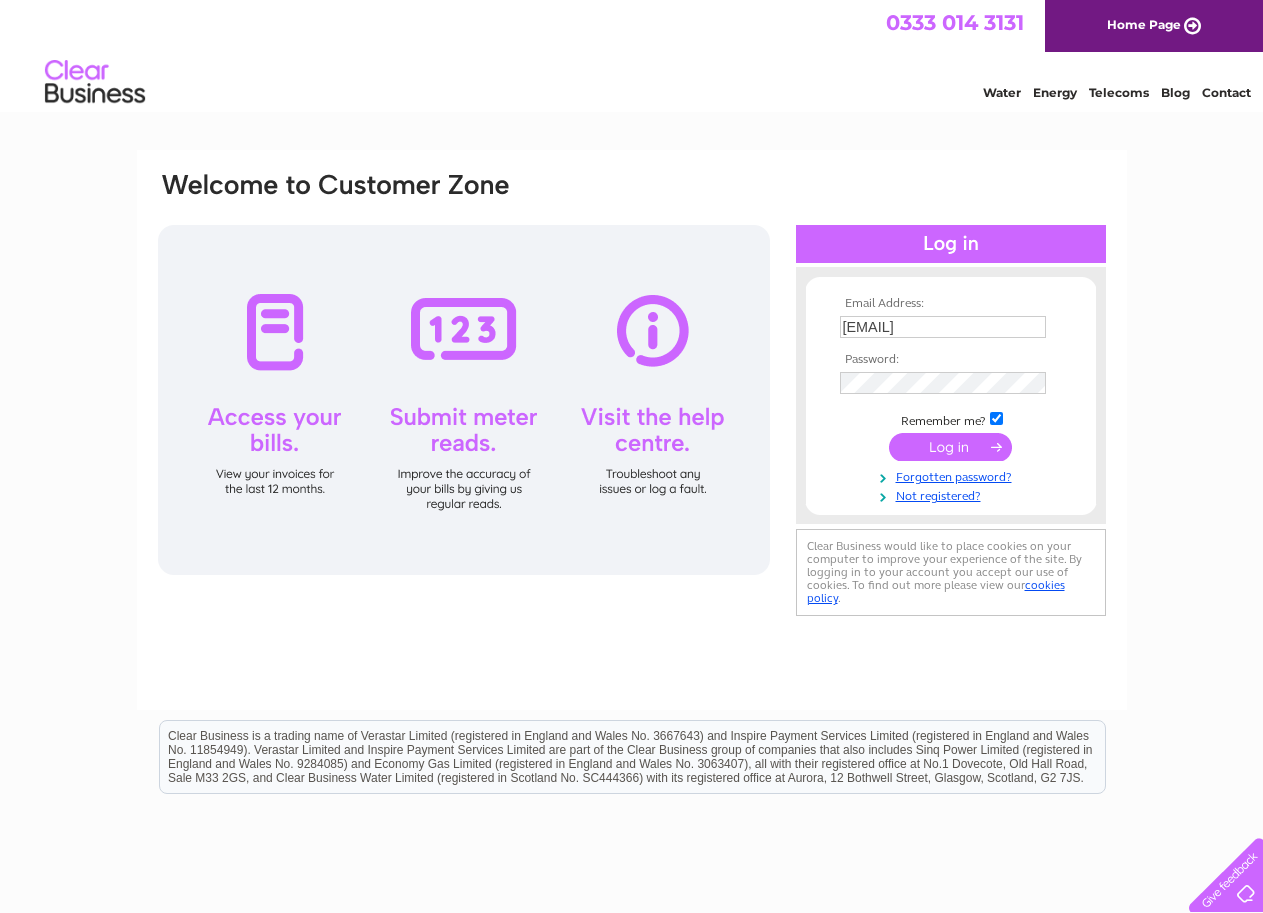 click at bounding box center (950, 447) 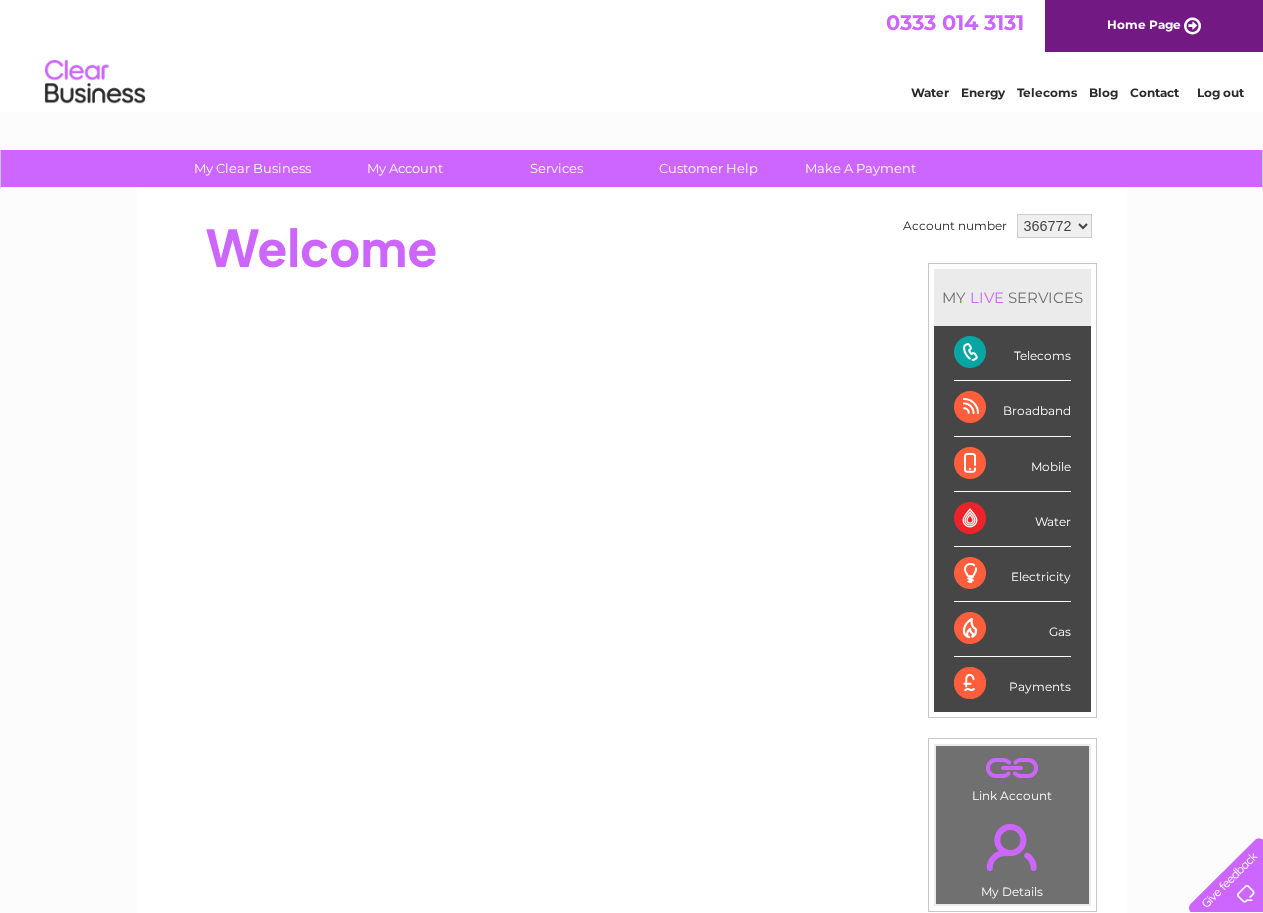 scroll, scrollTop: 0, scrollLeft: 0, axis: both 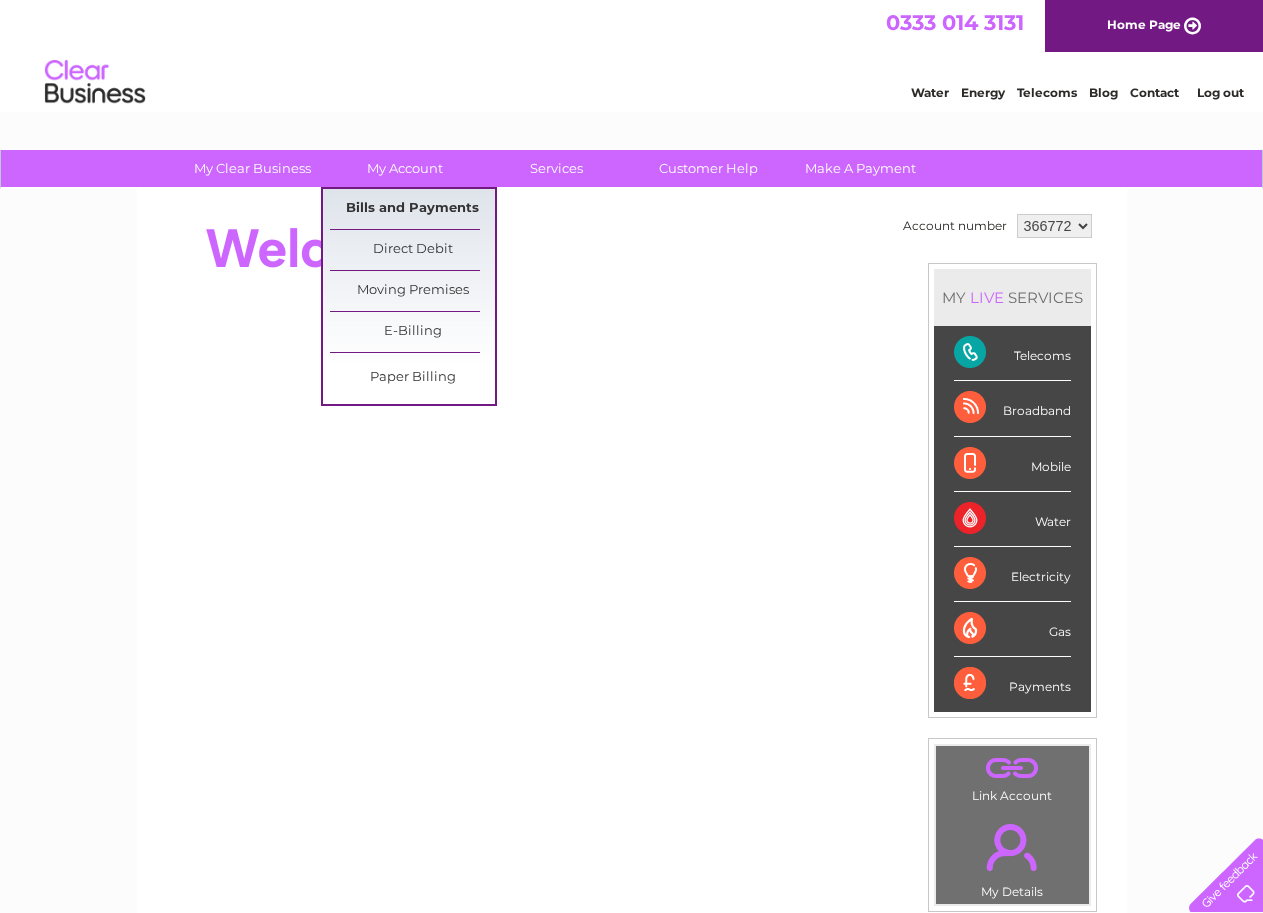 click on "Bills and Payments" at bounding box center [412, 209] 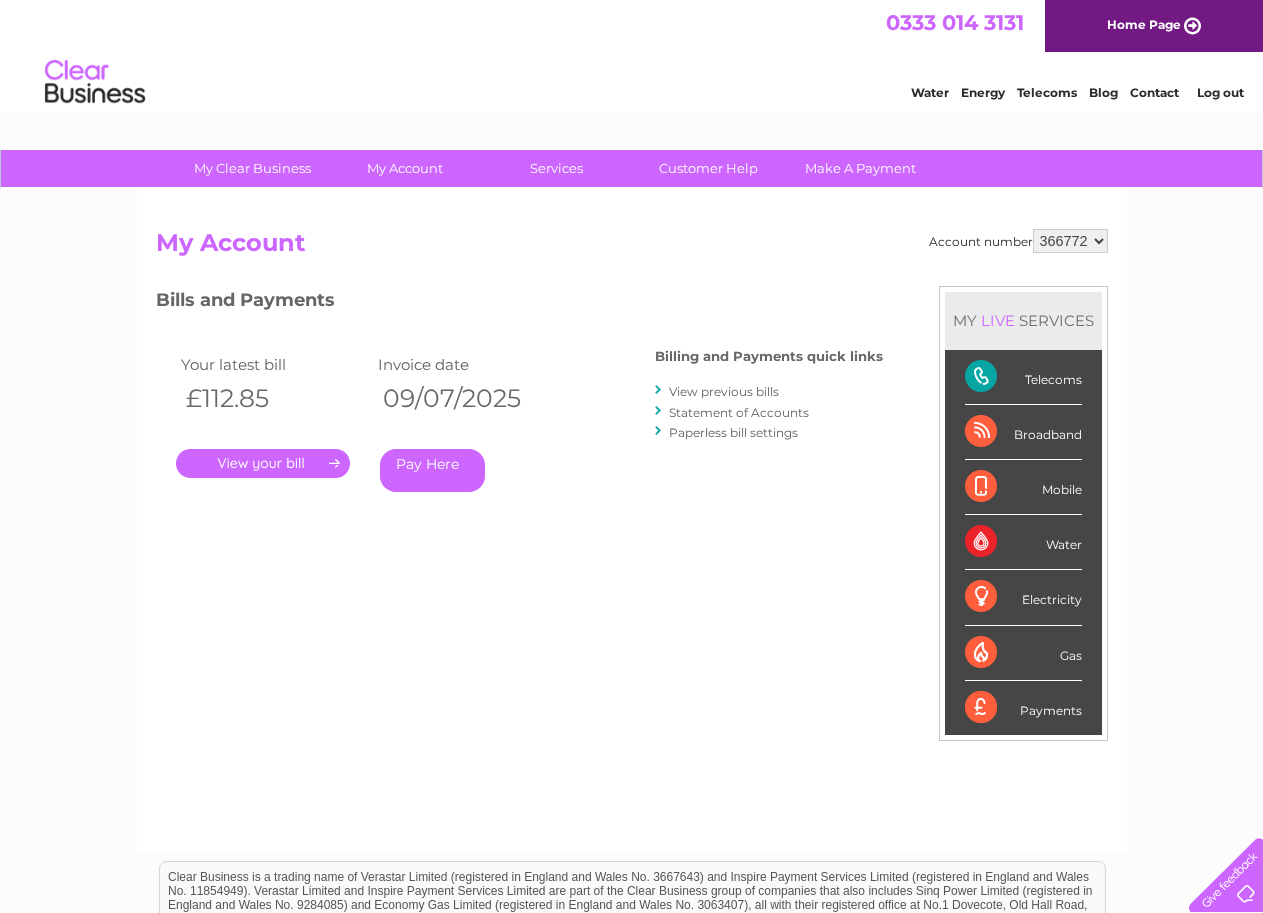scroll, scrollTop: 0, scrollLeft: 0, axis: both 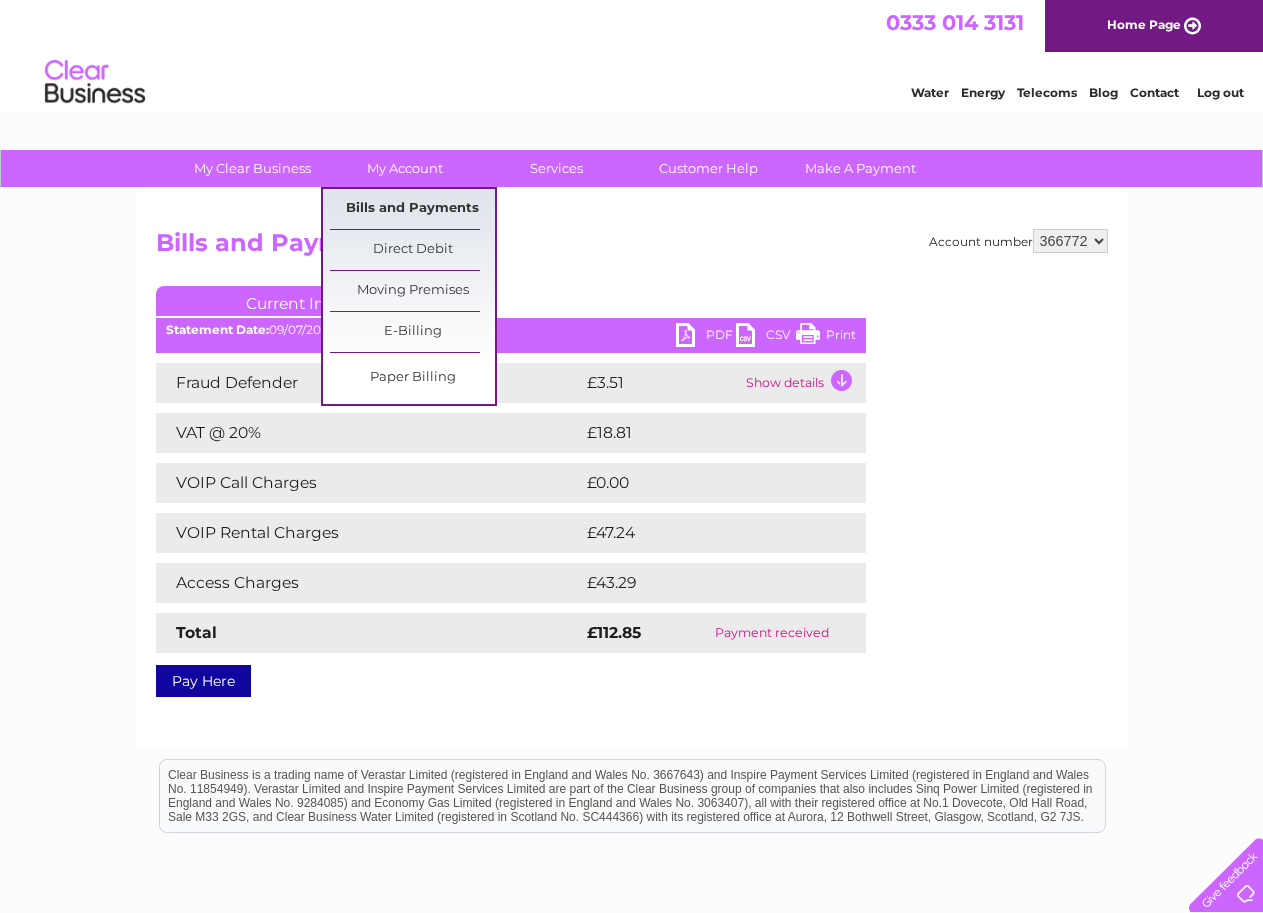click on "Bills and Payments" at bounding box center [412, 209] 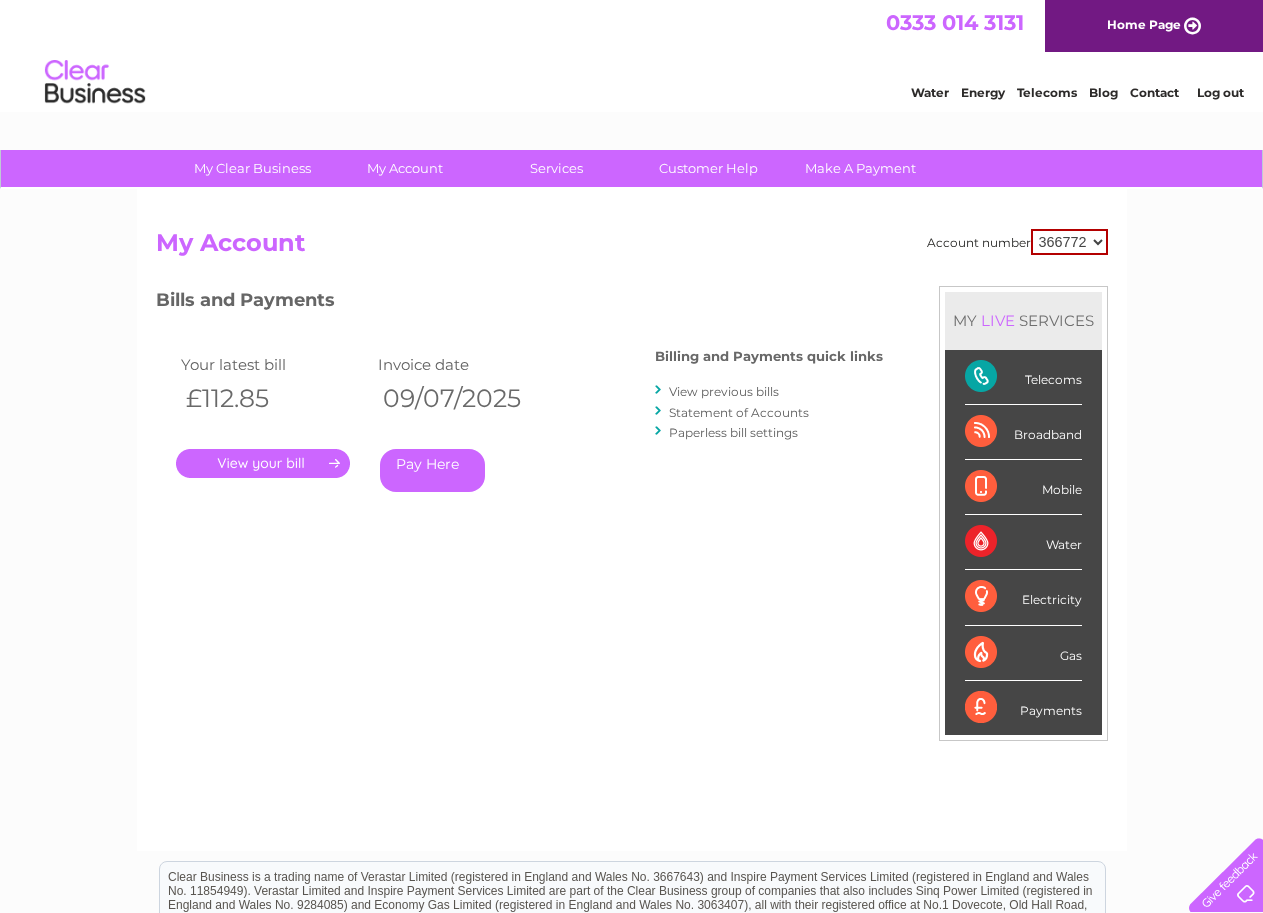 scroll, scrollTop: 0, scrollLeft: 0, axis: both 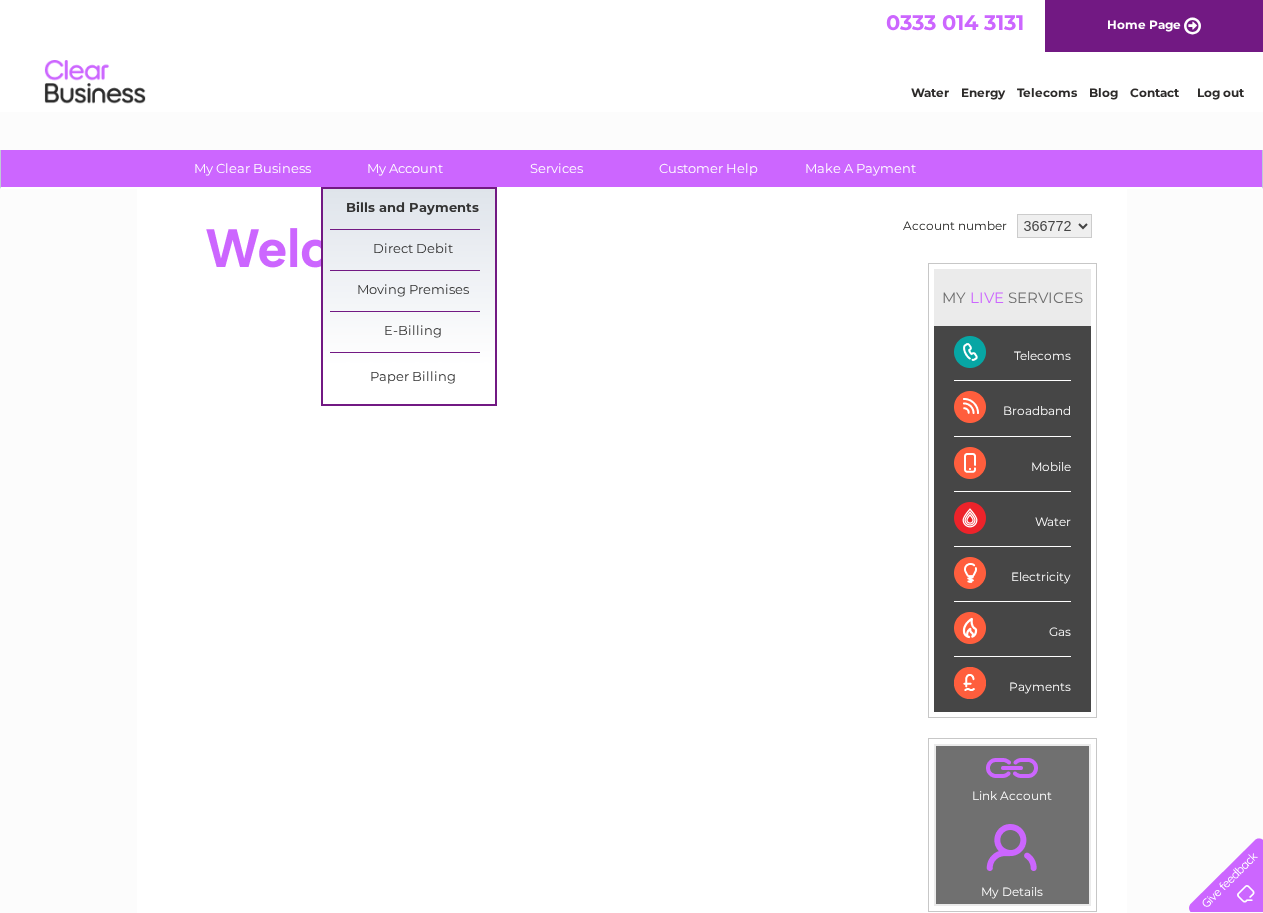 click on "Bills and Payments" at bounding box center (412, 209) 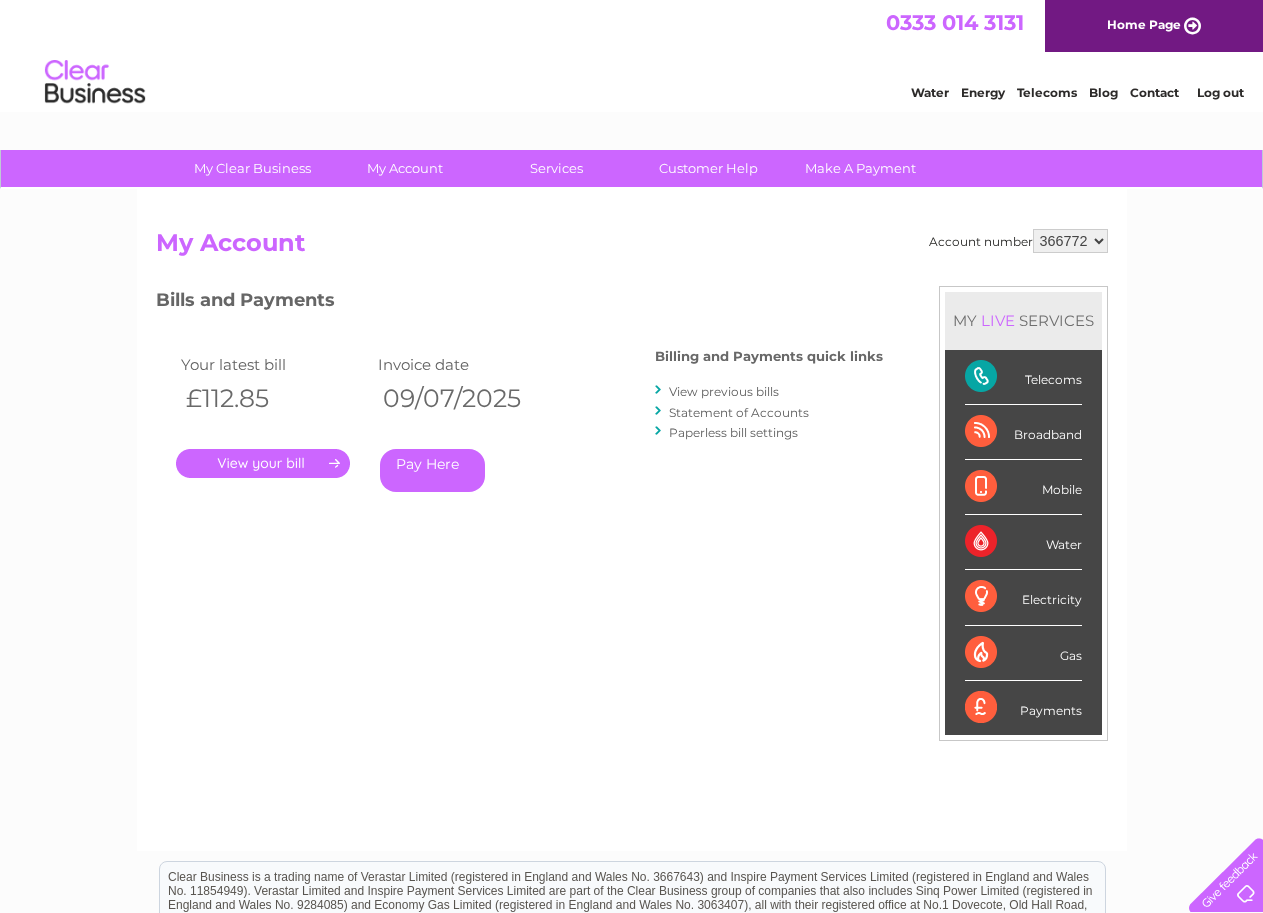 scroll, scrollTop: 0, scrollLeft: 0, axis: both 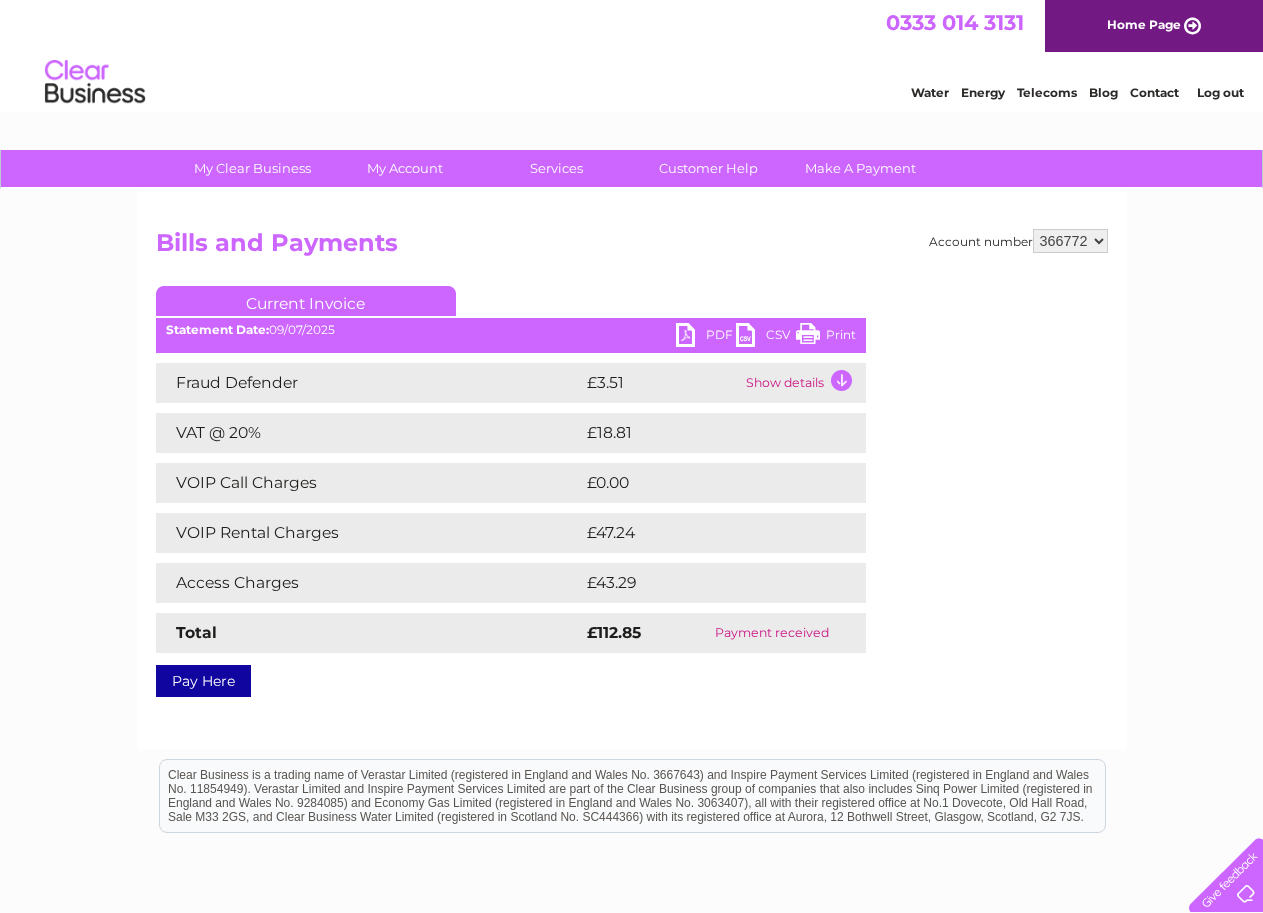 click on "PDF" at bounding box center (706, 337) 